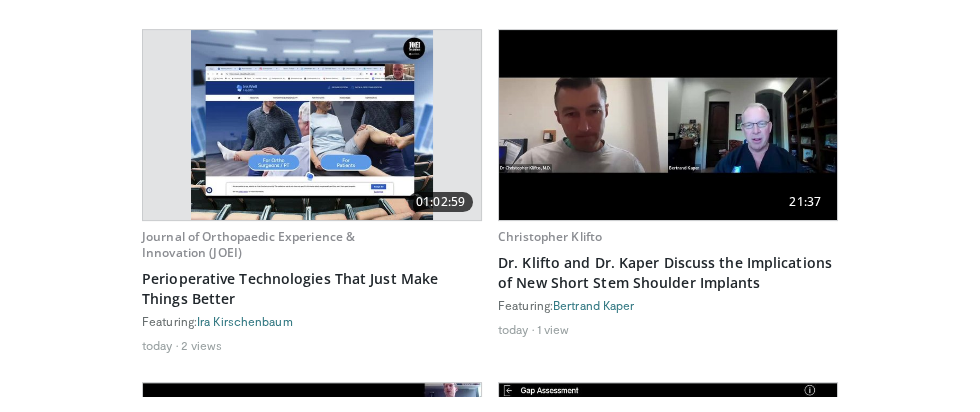 scroll, scrollTop: 1062, scrollLeft: 0, axis: vertical 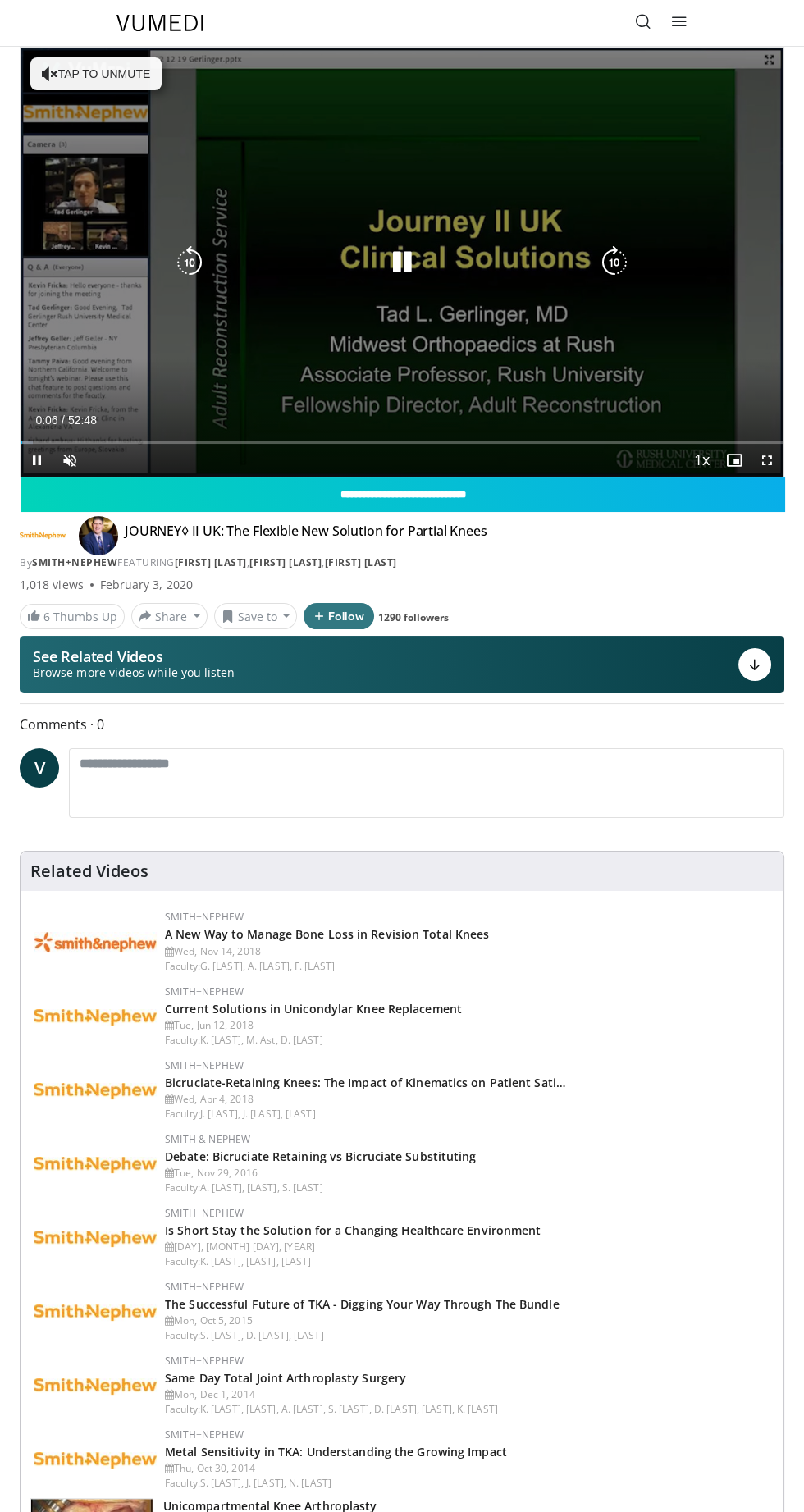 click on "10 seconds
Tap to unmute" at bounding box center [402, 262] 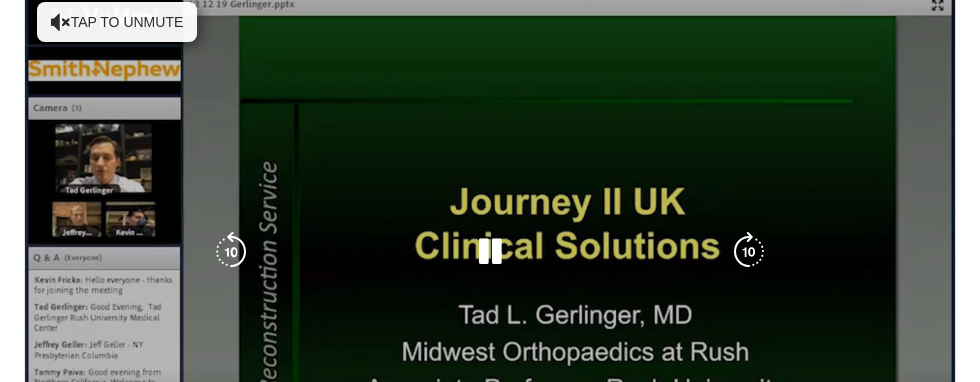 scroll, scrollTop: 70, scrollLeft: 0, axis: vertical 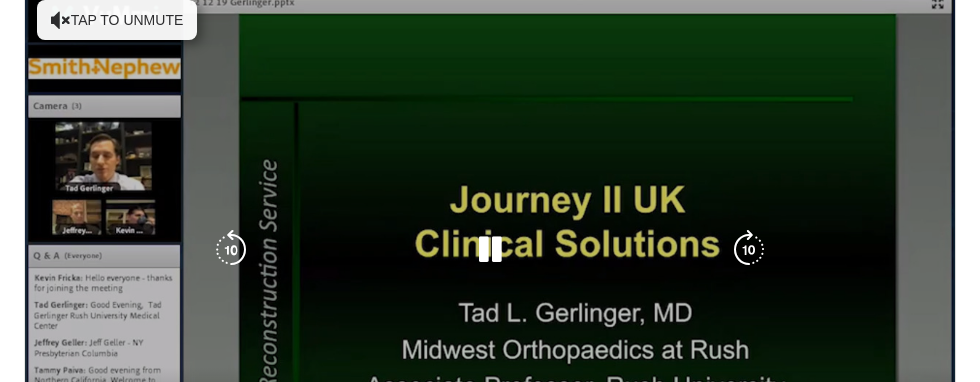click on "10 seconds
Tap to unmute" at bounding box center (490, 249) 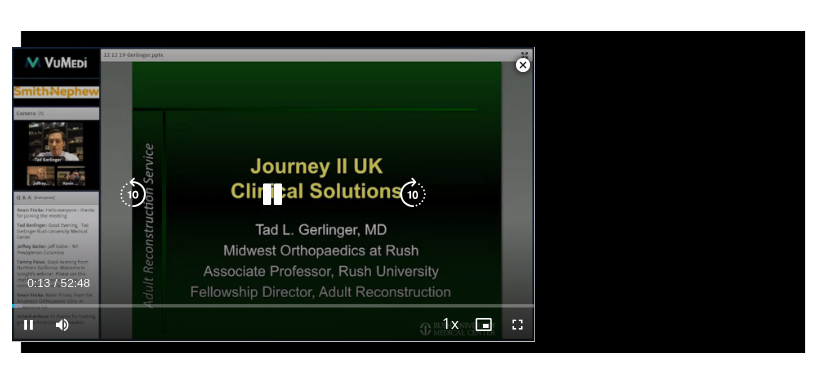 scroll, scrollTop: 183, scrollLeft: 0, axis: vertical 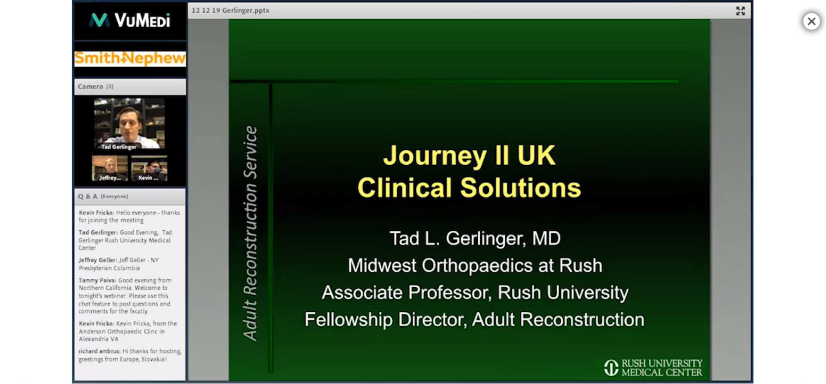 click on "10 seconds
Tap to unmute" at bounding box center (413, 192) 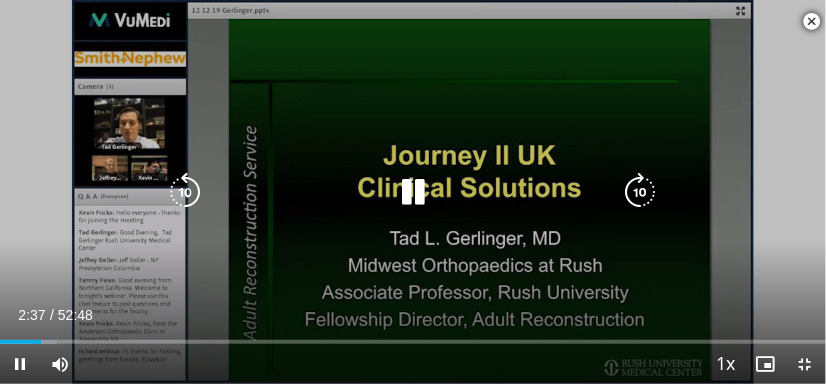 click at bounding box center [413, 192] 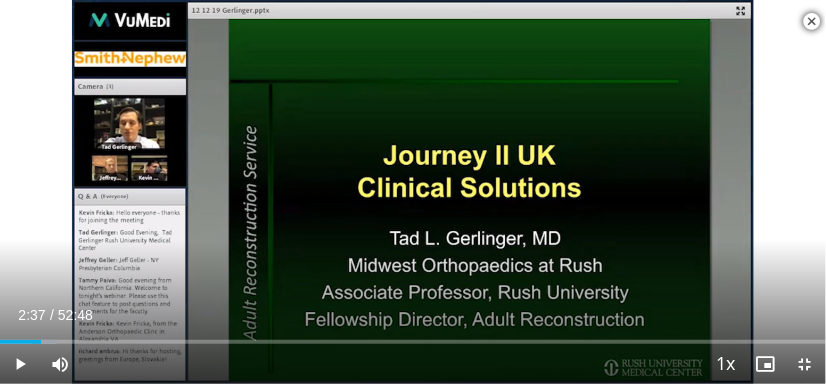 click at bounding box center (413, 192) 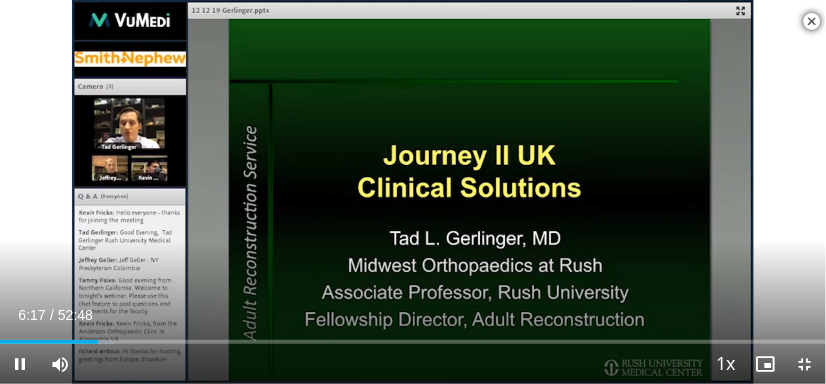 click at bounding box center [413, 192] 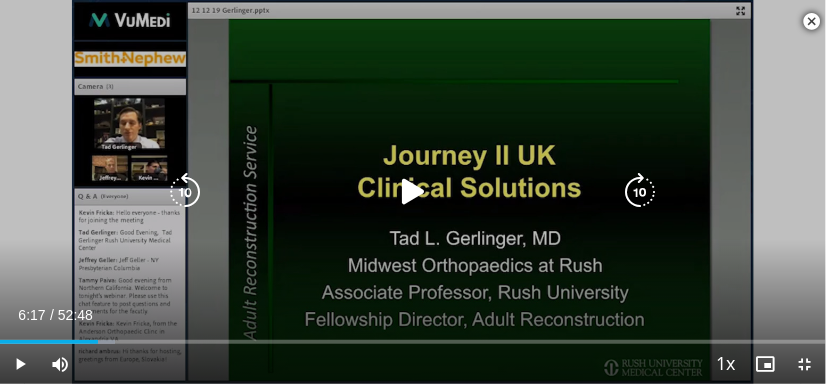 click at bounding box center [413, 192] 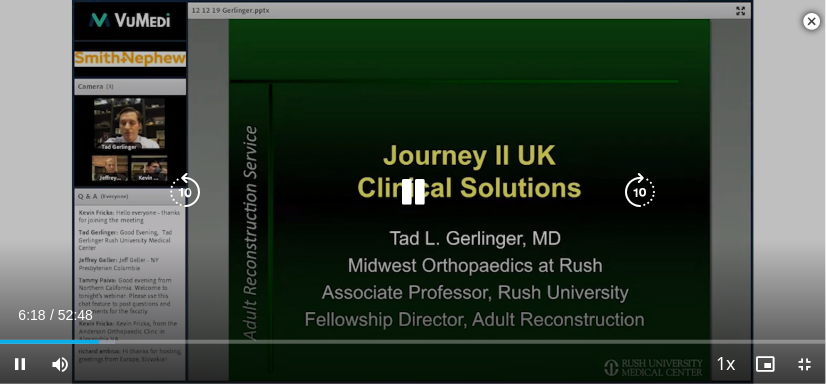 click at bounding box center (413, 192) 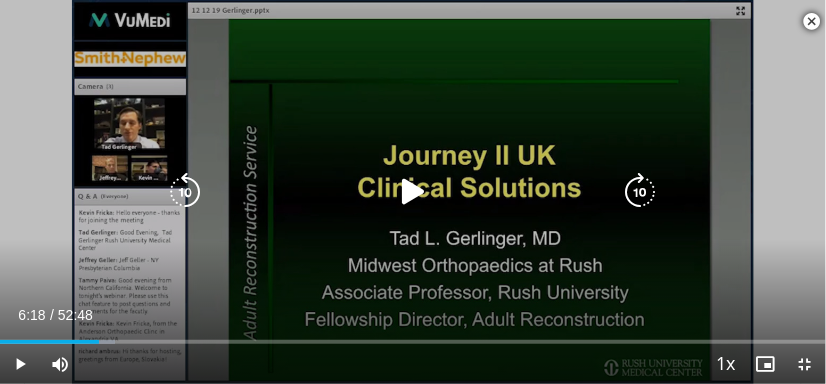 click on "10 seconds
Tap to unmute" at bounding box center [413, 192] 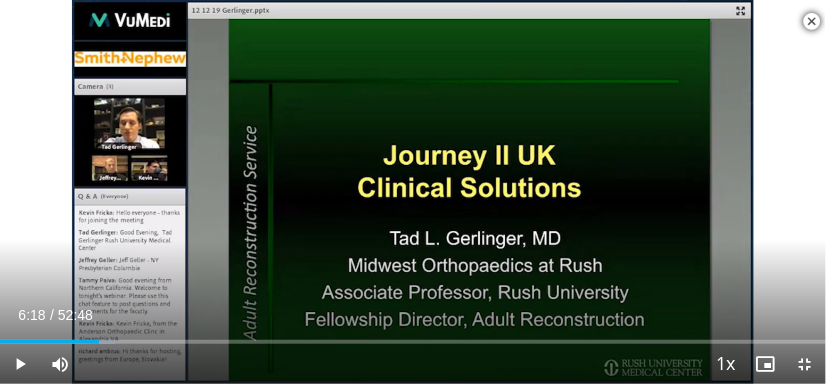 click at bounding box center (413, 192) 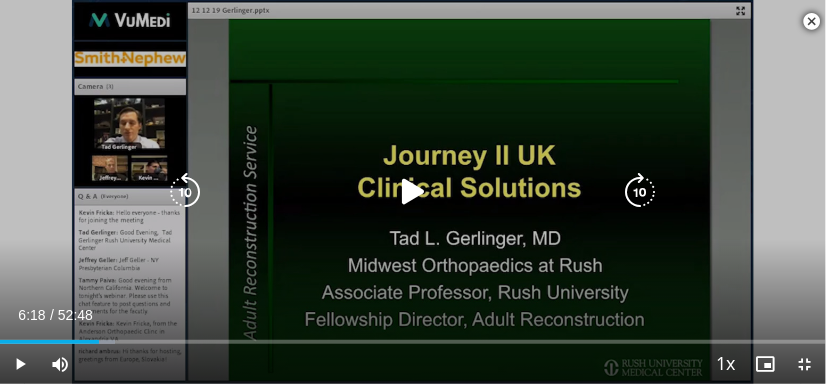 click at bounding box center (413, 192) 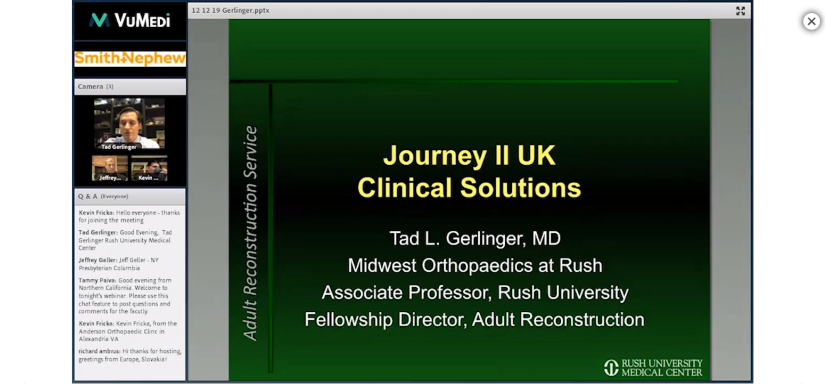 click on "10 seconds
Tap to unmute" at bounding box center (413, 192) 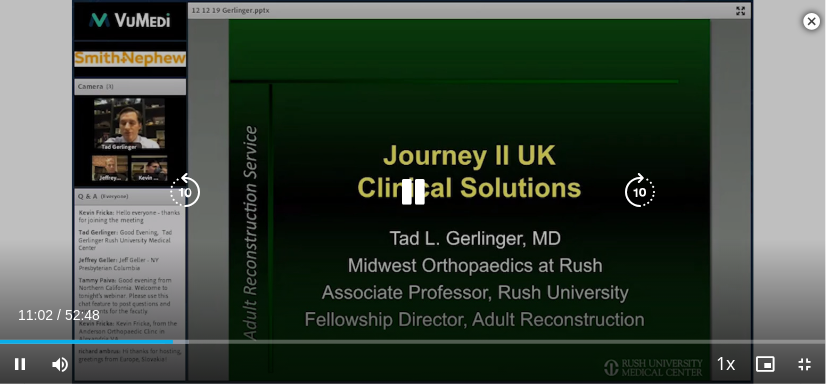 click at bounding box center (413, 192) 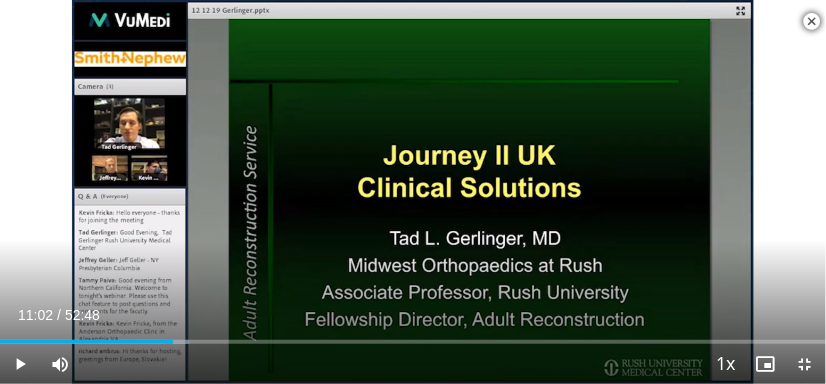 click at bounding box center [413, 192] 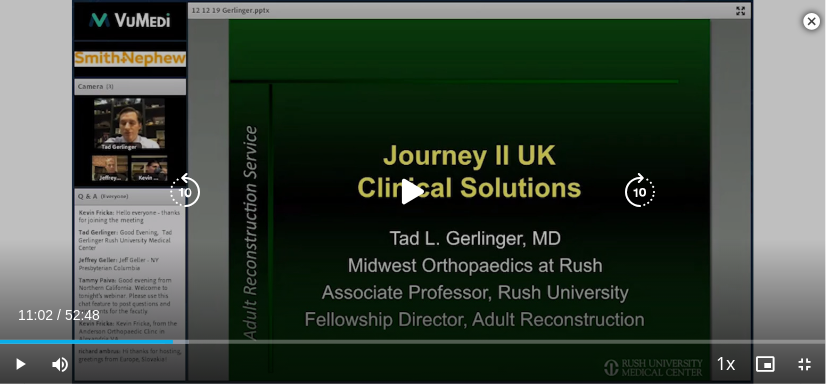 click at bounding box center [413, 192] 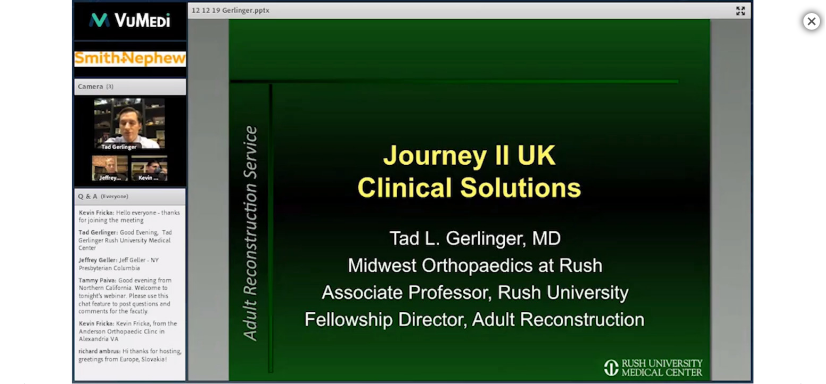 click on "10 seconds
Tap to unmute" at bounding box center [413, 192] 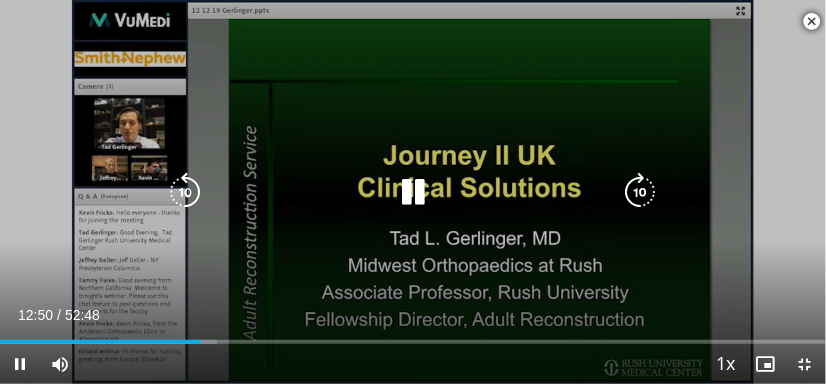 click at bounding box center (413, 192) 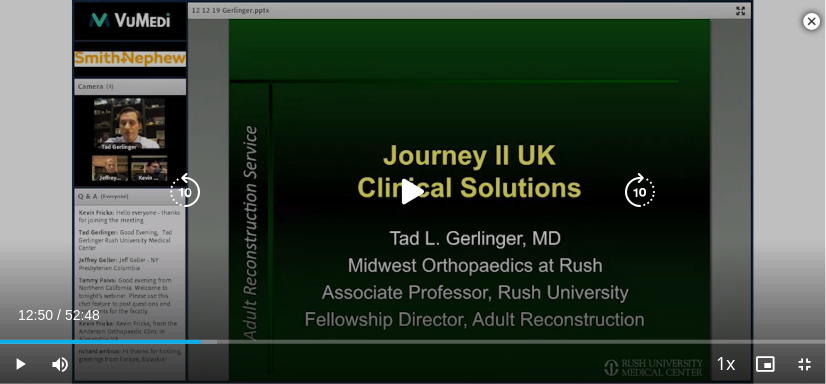 click on "10 seconds
Tap to unmute" at bounding box center [413, 192] 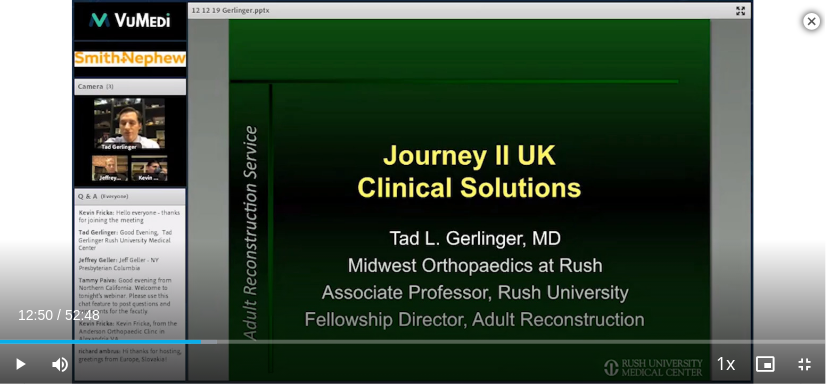 click at bounding box center [413, 192] 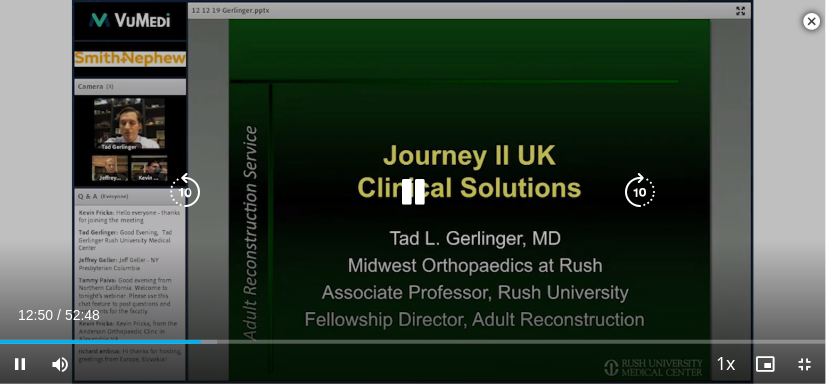 click at bounding box center (413, 192) 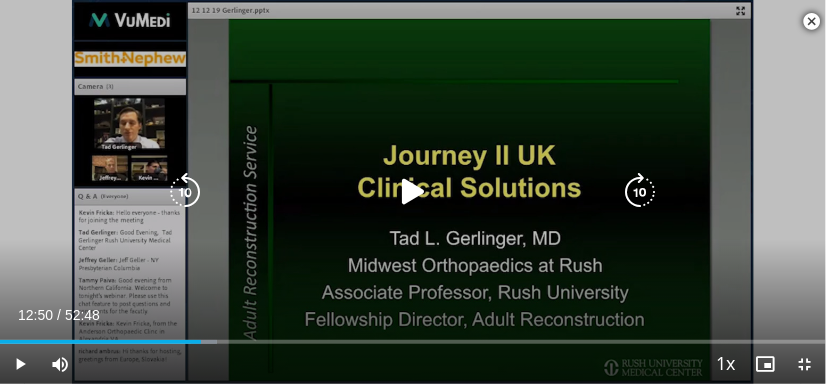 click at bounding box center [413, 192] 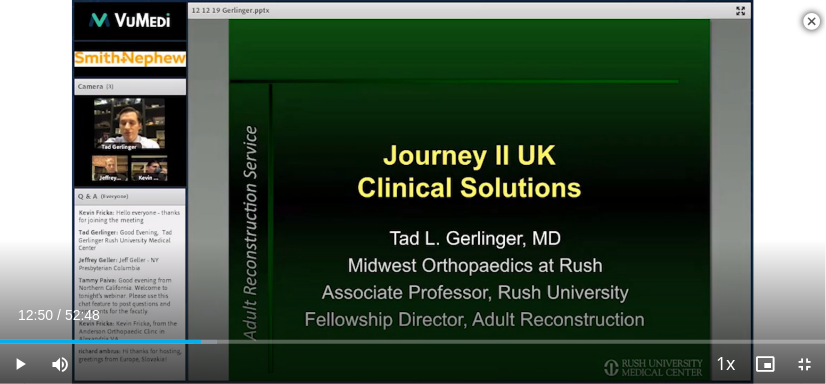 click at bounding box center (413, 192) 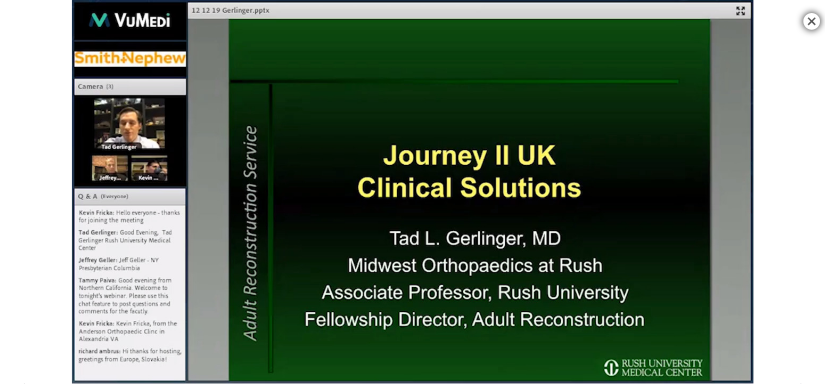 click at bounding box center [413, 192] 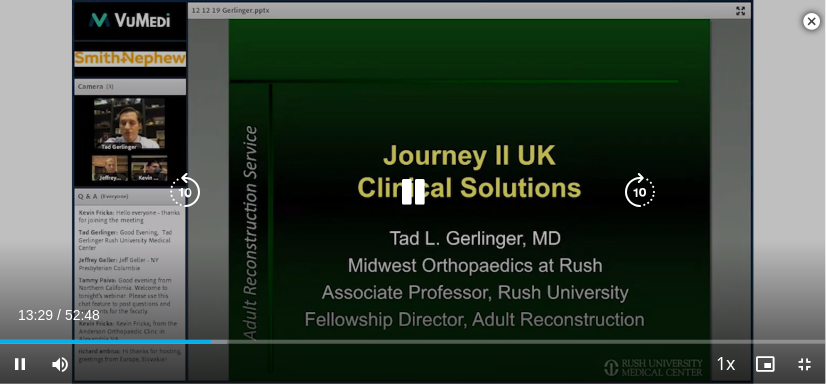 click at bounding box center [413, 192] 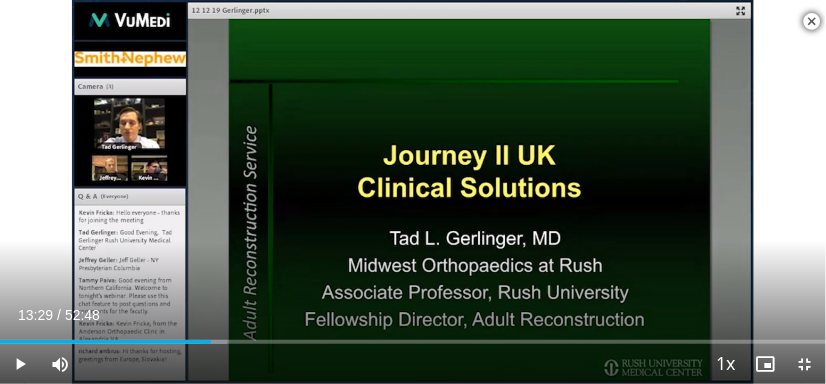 click at bounding box center (413, 192) 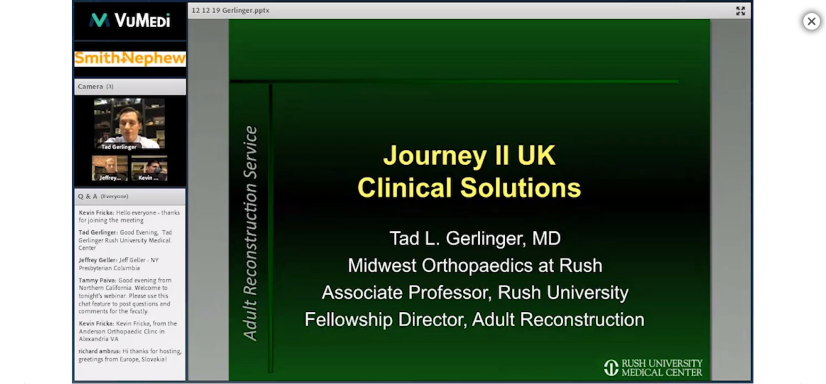 click at bounding box center [413, 192] 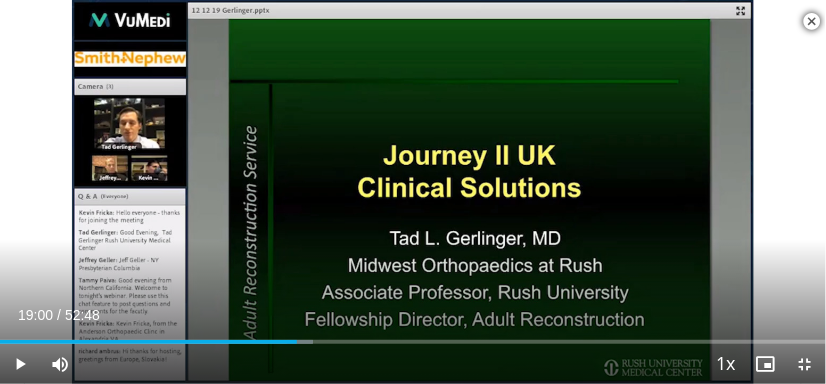 click at bounding box center (413, 192) 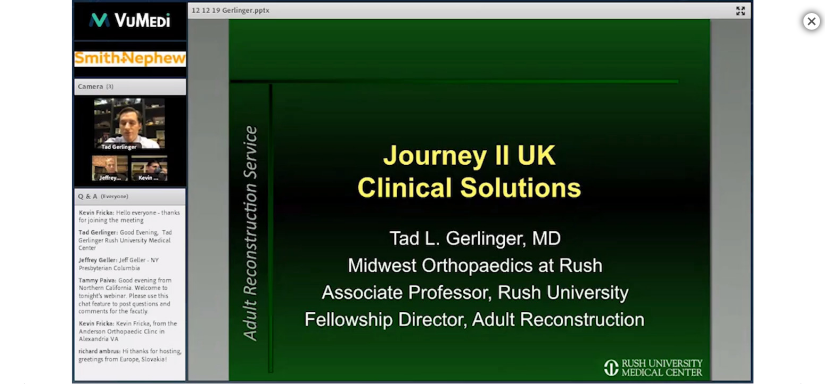 click at bounding box center [413, 192] 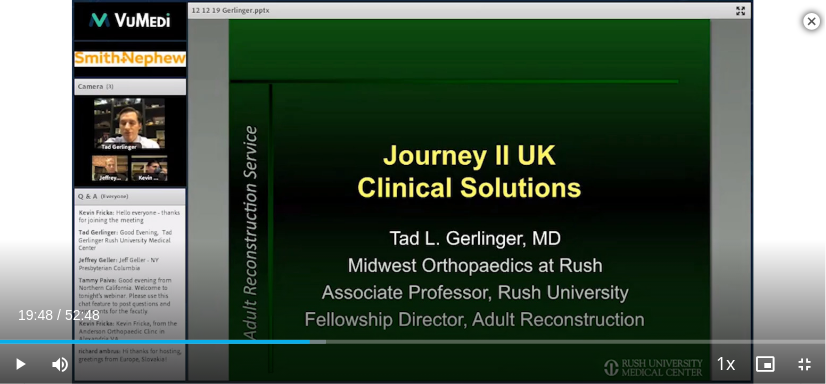 click on "10 seconds
Tap to unmute" at bounding box center [413, 192] 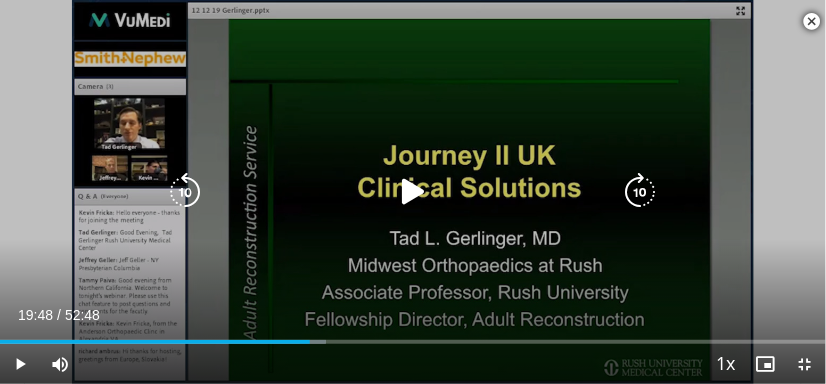 click at bounding box center (413, 192) 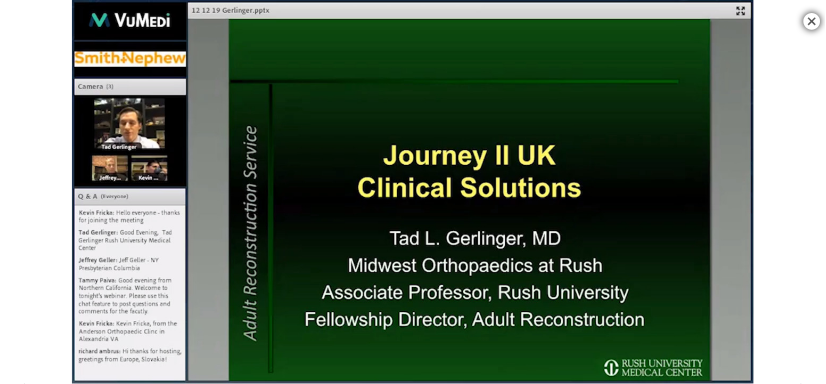 click on "10 seconds
Tap to unmute" at bounding box center (413, 192) 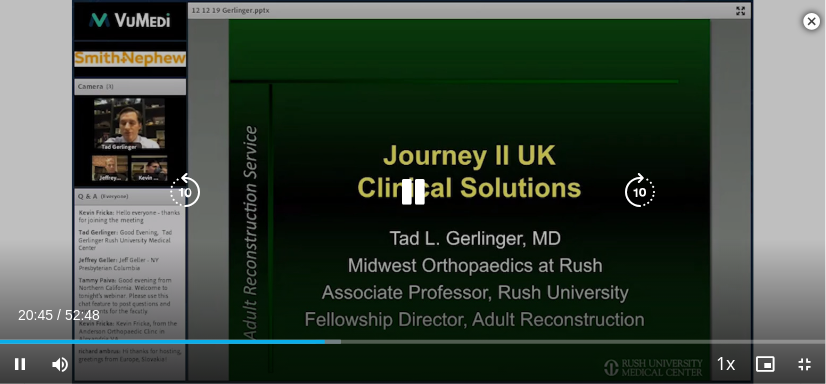 click at bounding box center (413, 192) 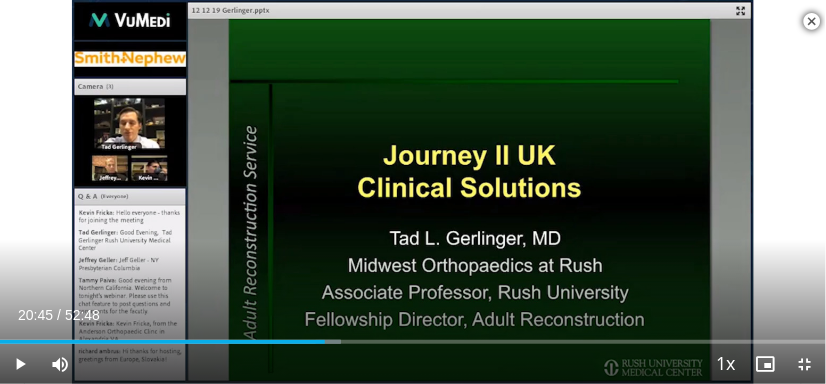 click at bounding box center (413, 192) 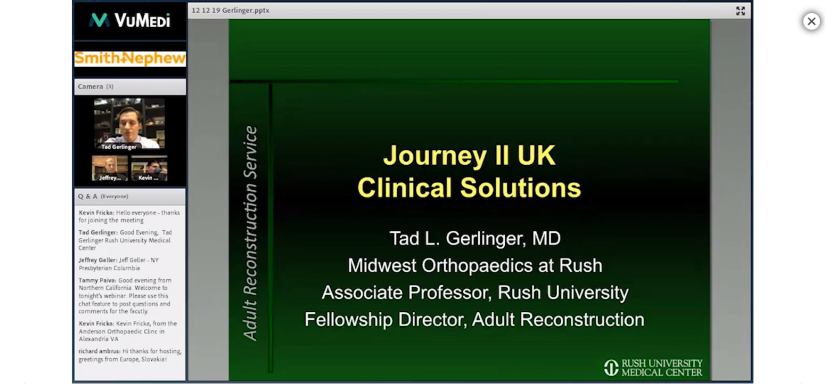 click at bounding box center (413, 192) 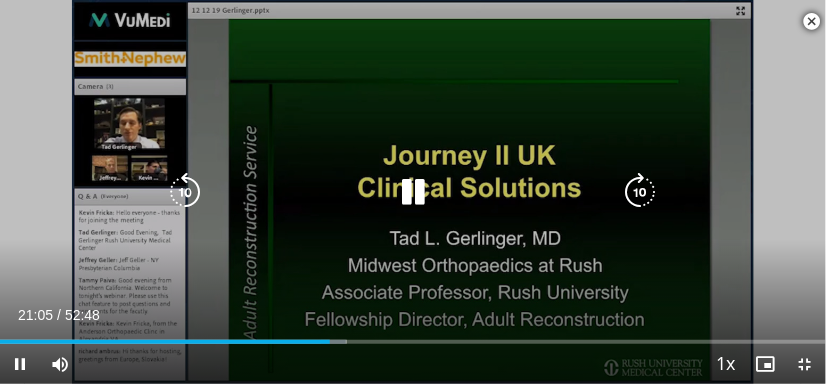 click at bounding box center [413, 192] 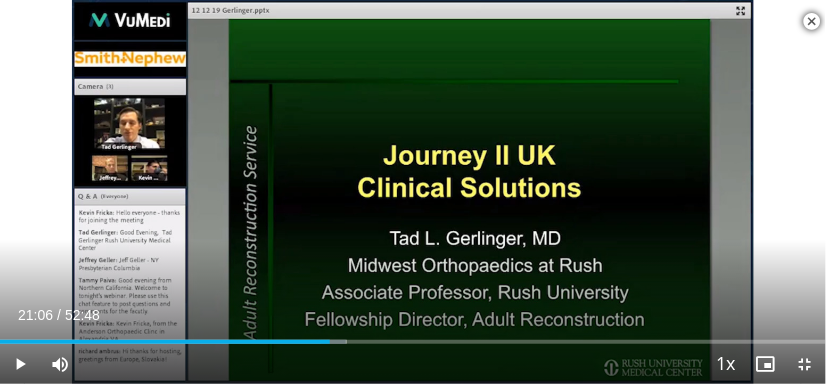 click at bounding box center (413, 192) 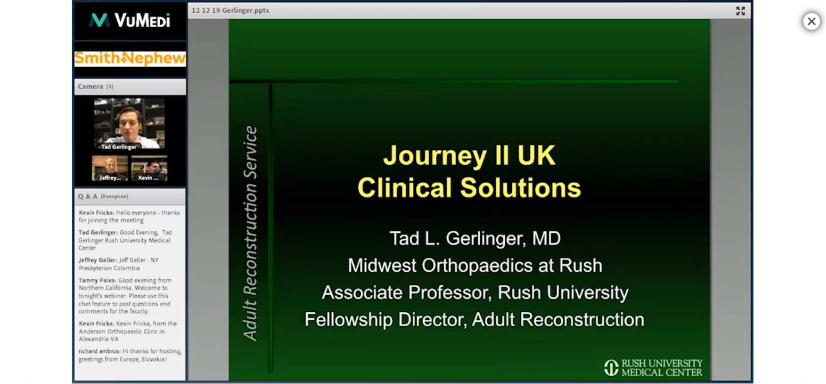 click at bounding box center (413, 192) 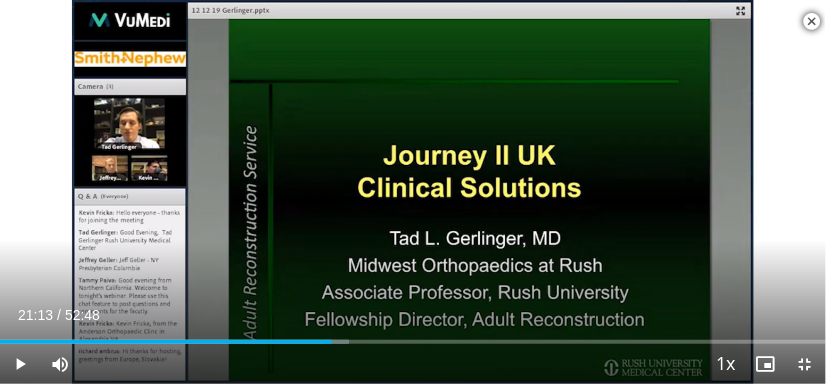 click at bounding box center [413, 192] 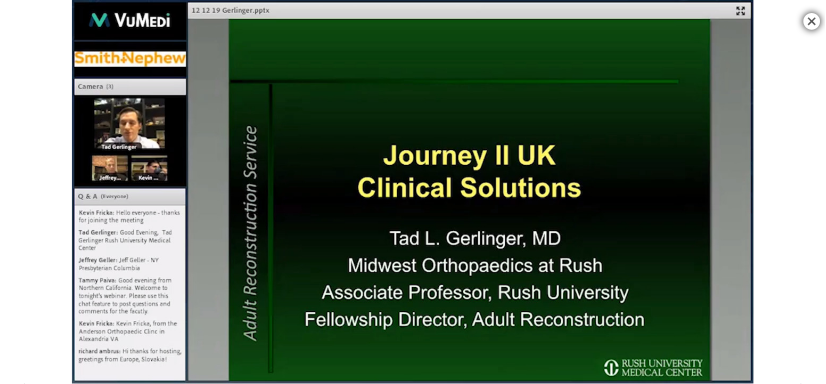 click at bounding box center (413, 192) 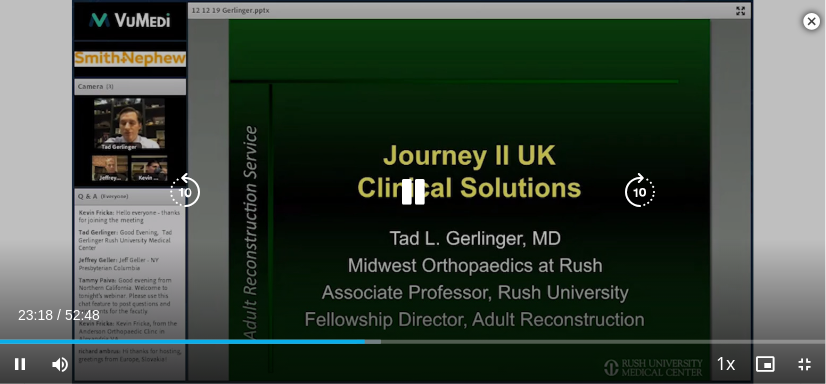 click at bounding box center (413, 192) 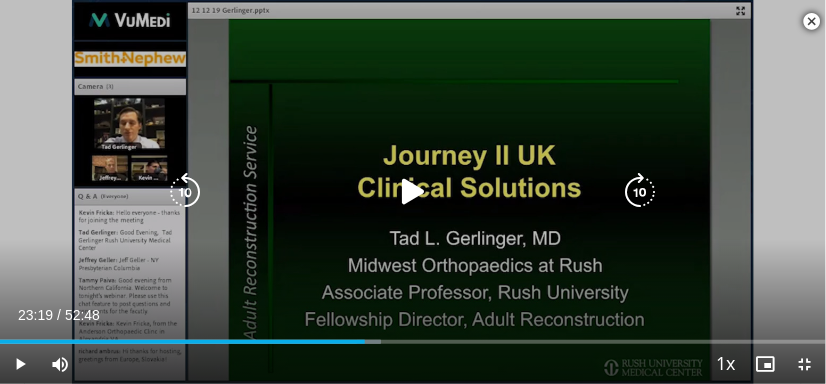click at bounding box center (185, 192) 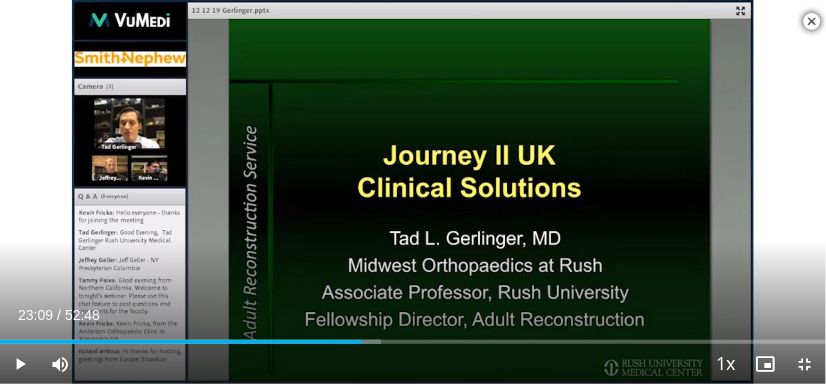 click at bounding box center (413, 192) 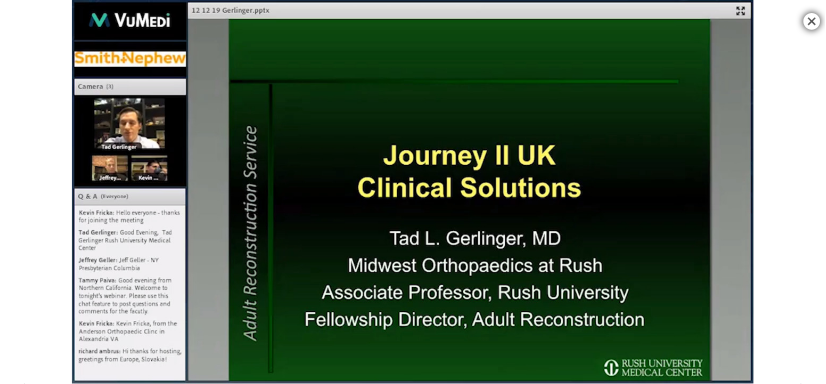 click on "10 seconds
Tap to unmute" at bounding box center (413, 192) 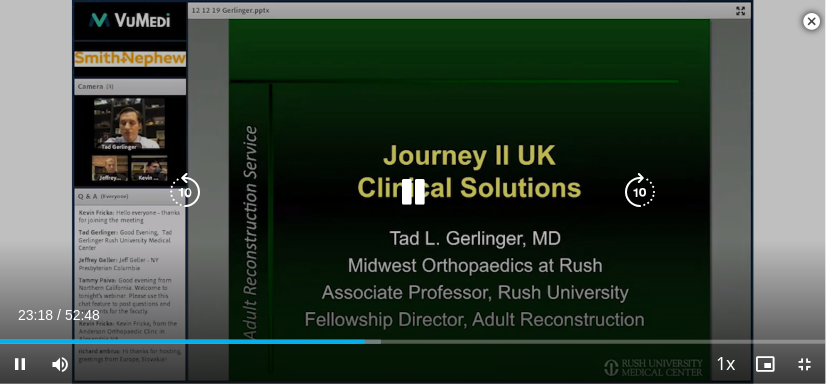 click at bounding box center (413, 192) 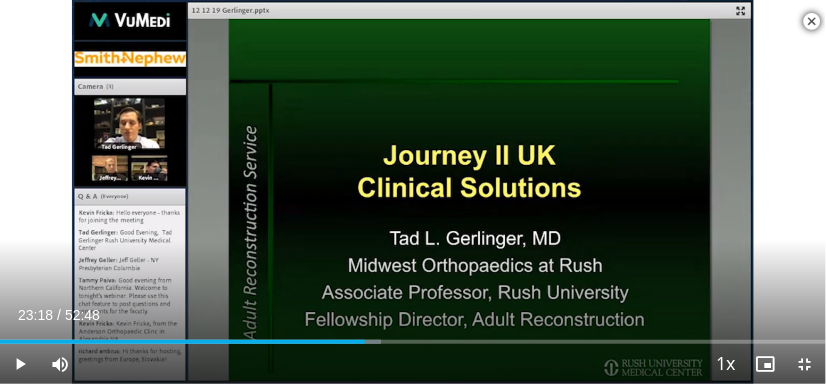 click on "10 seconds
Tap to unmute" at bounding box center [413, 192] 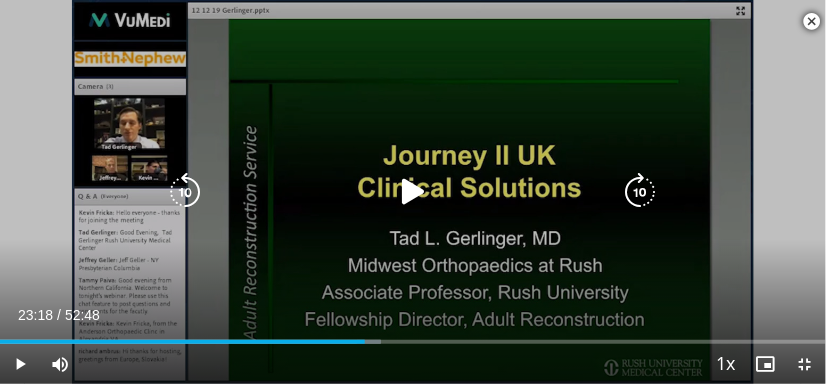 click at bounding box center (413, 192) 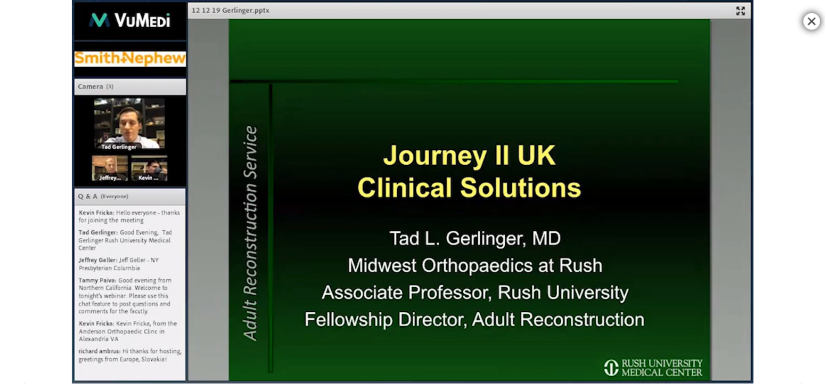 click on "10 seconds
Tap to unmute" at bounding box center [413, 192] 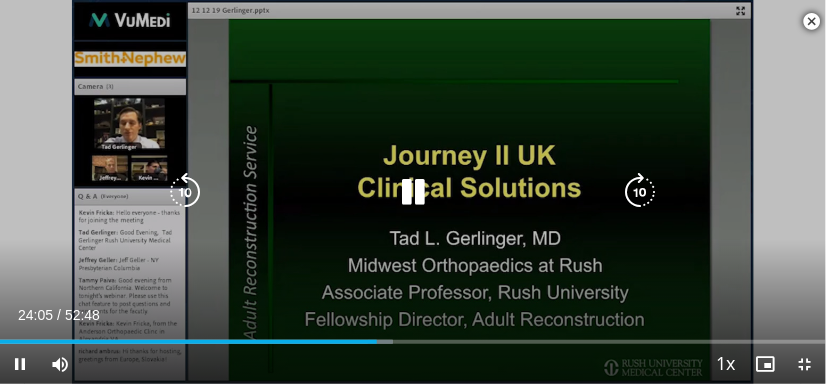click at bounding box center (413, 192) 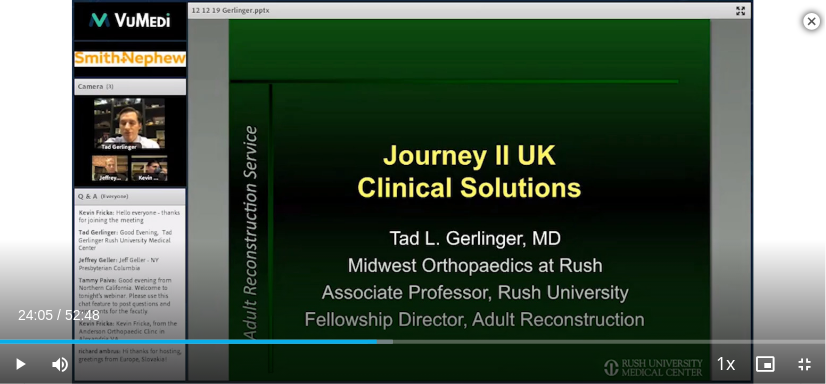 click at bounding box center [413, 192] 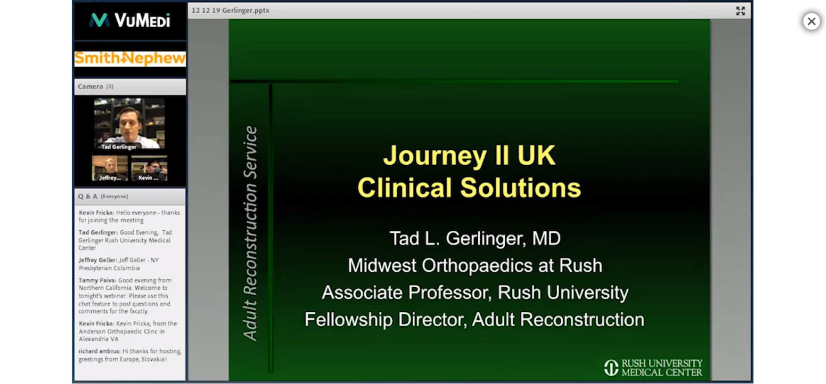 click on "10 seconds
Tap to unmute" at bounding box center [413, 192] 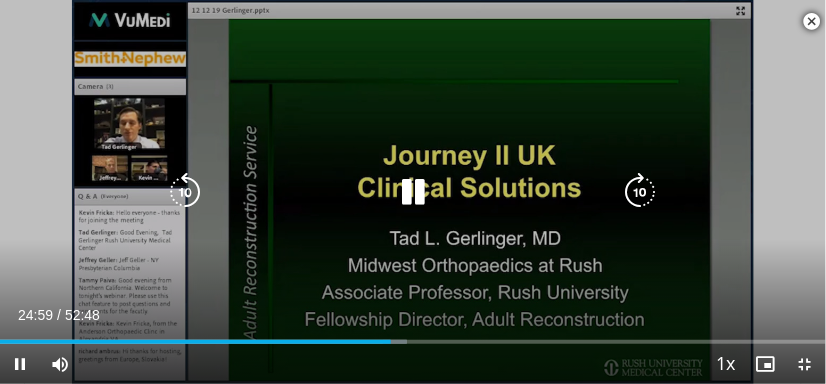 click at bounding box center [185, 192] 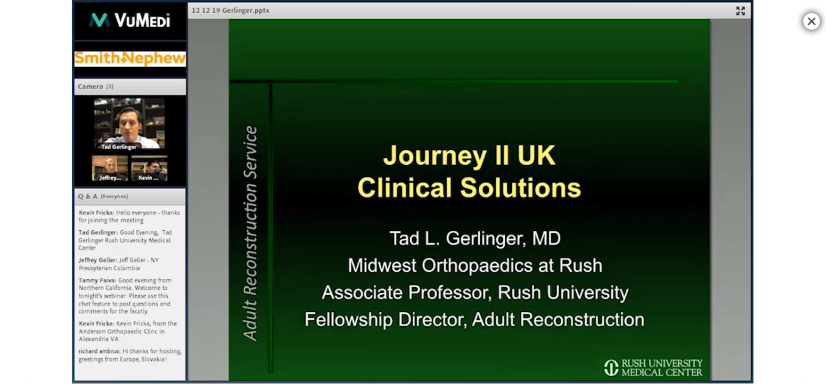 click on "10 seconds
Tap to unmute" at bounding box center (413, 192) 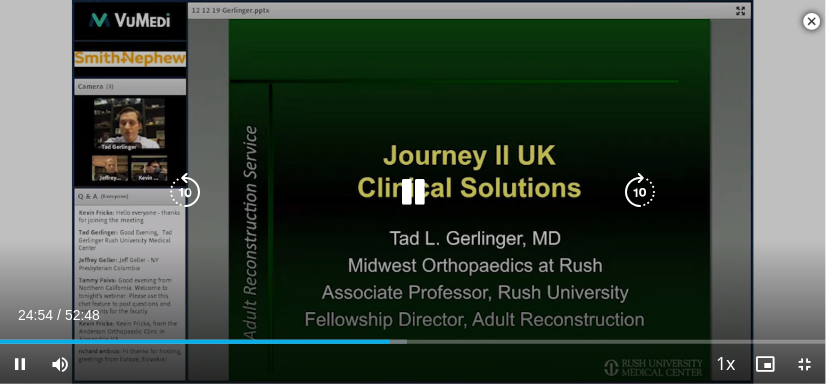click at bounding box center (185, 192) 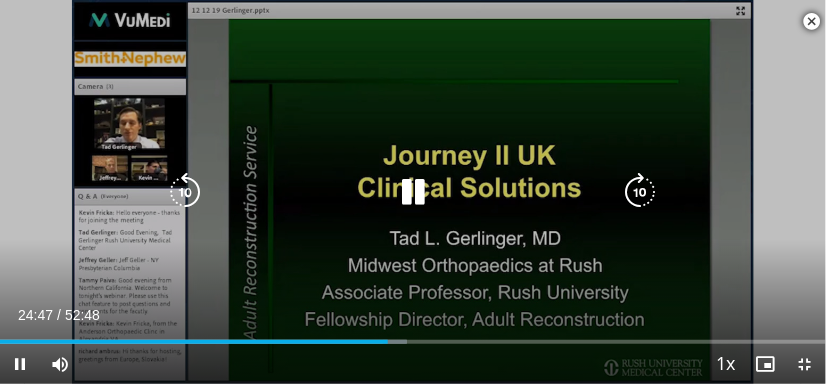 click at bounding box center [185, 192] 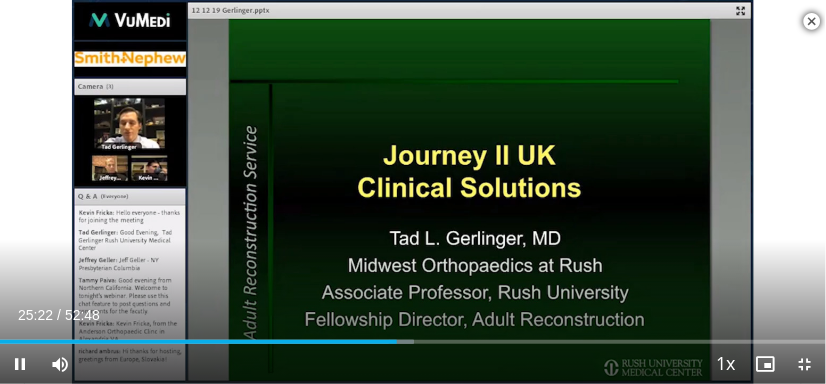 click at bounding box center (413, 192) 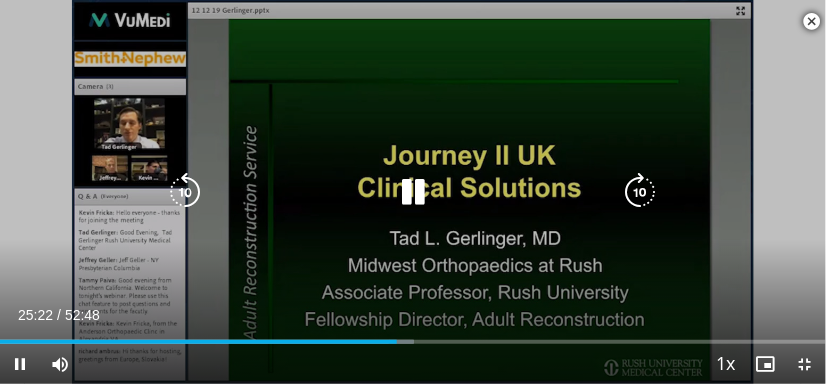 click at bounding box center [413, 192] 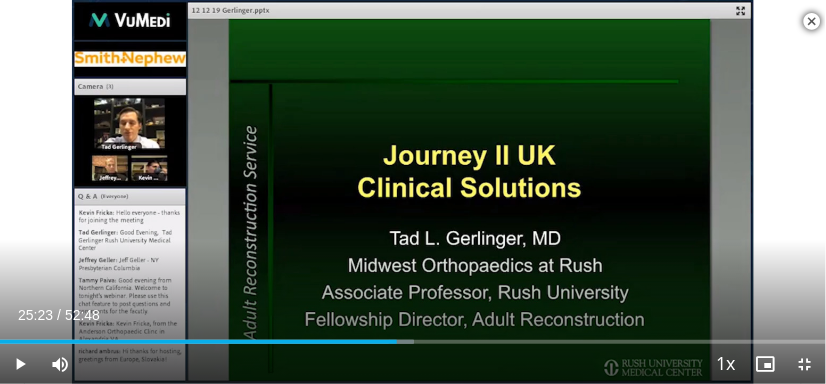 click at bounding box center [413, 192] 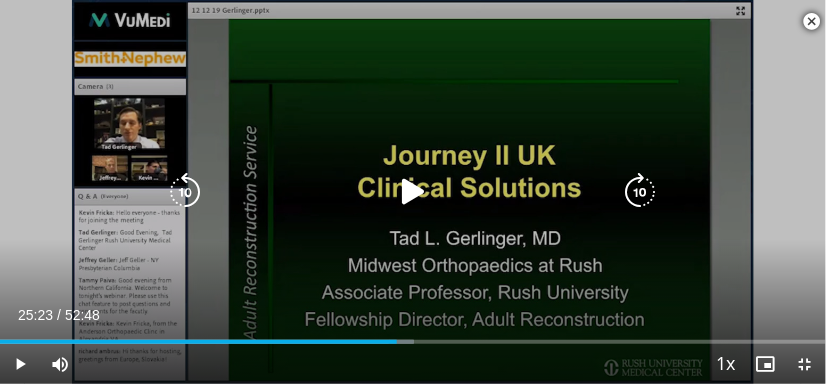 click at bounding box center [413, 192] 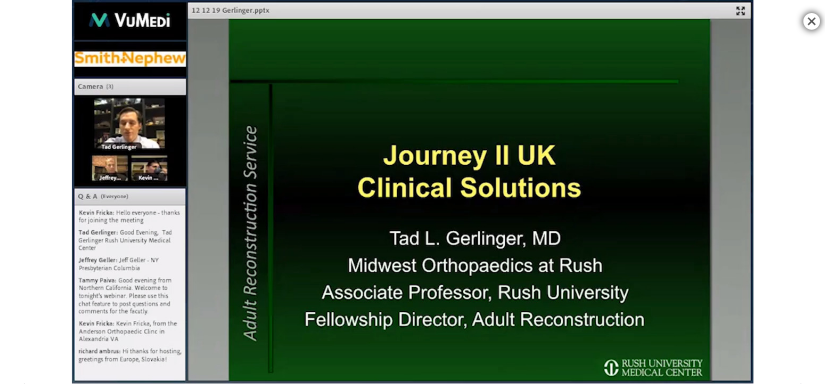 click at bounding box center (413, 192) 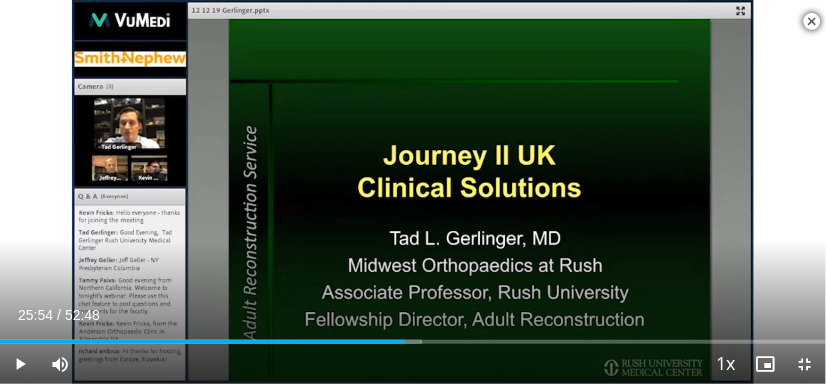 click at bounding box center [413, 192] 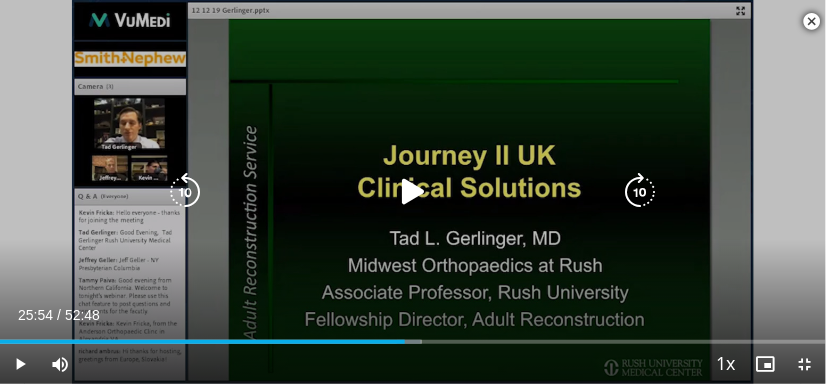 click at bounding box center [185, 192] 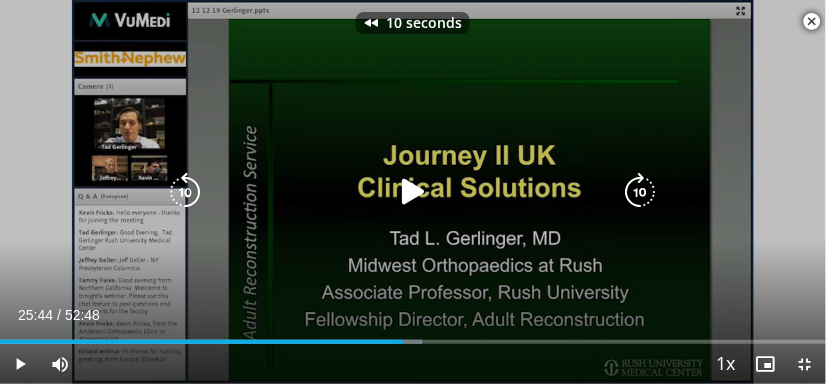 click at bounding box center (413, 192) 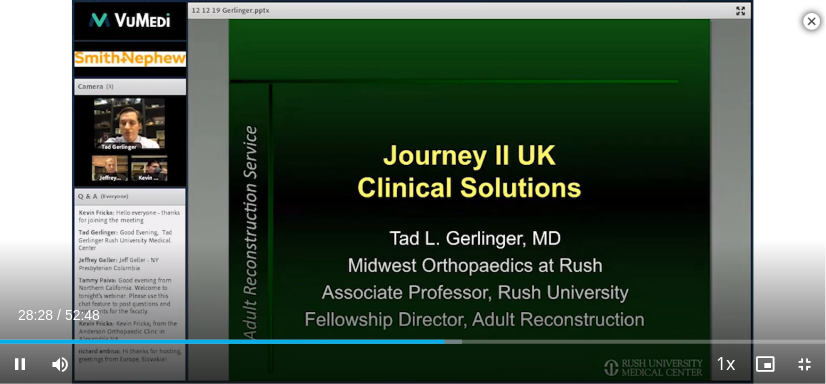 click at bounding box center (413, 192) 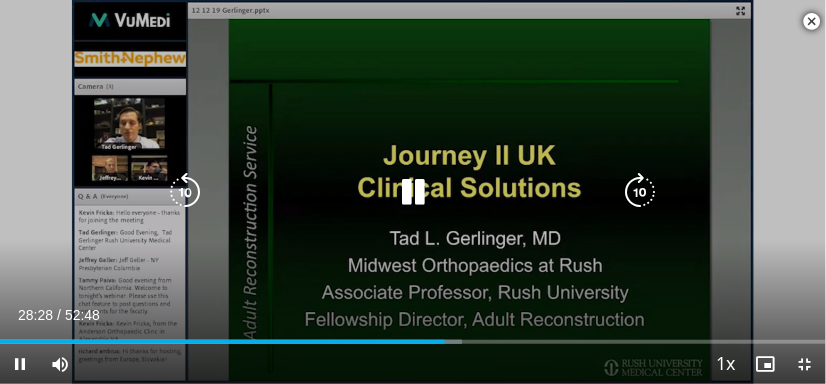 click at bounding box center (413, 192) 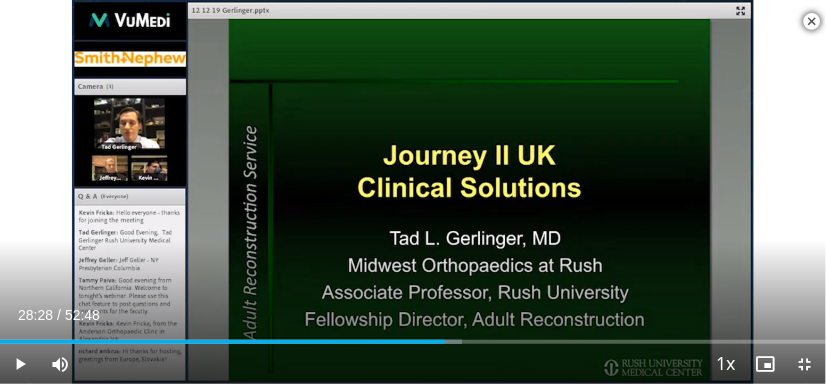 click at bounding box center [413, 192] 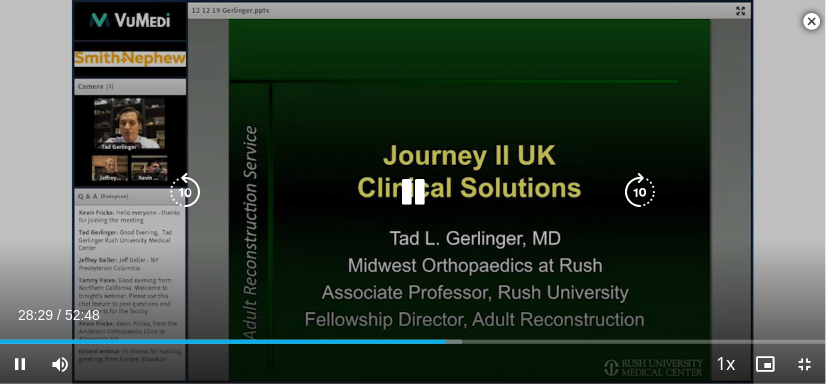 click at bounding box center [185, 192] 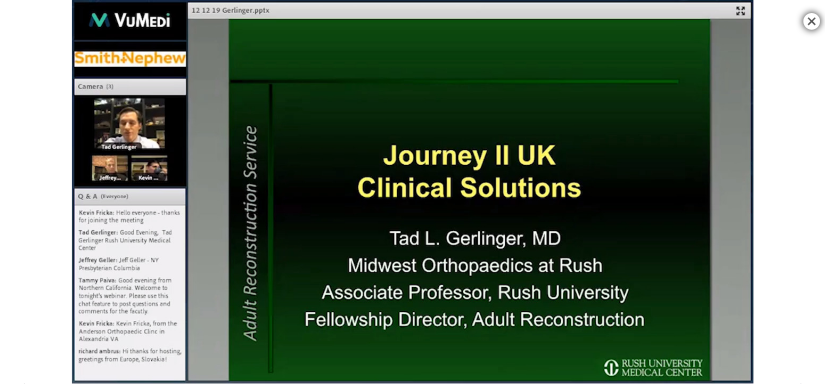 click on "10 seconds
Tap to unmute" at bounding box center (413, 192) 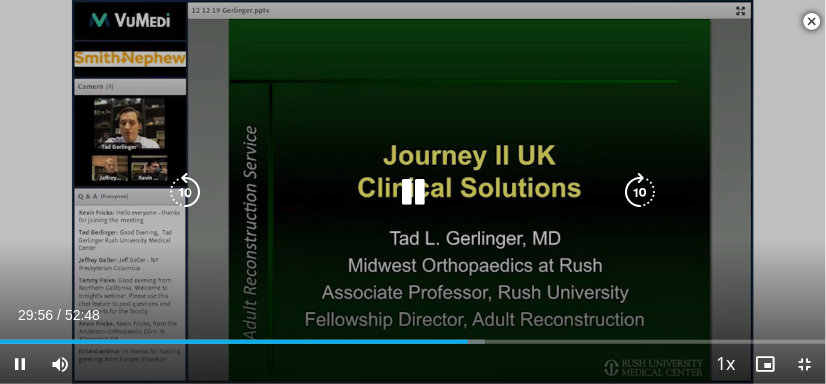 click at bounding box center (413, 192) 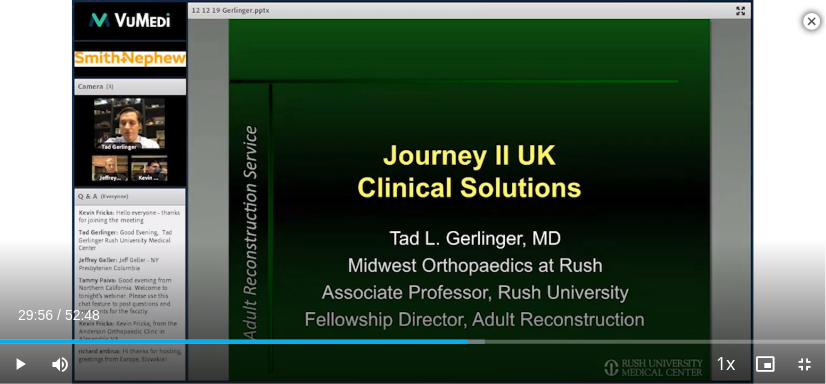 click on "10 seconds
Tap to unmute" at bounding box center [413, 192] 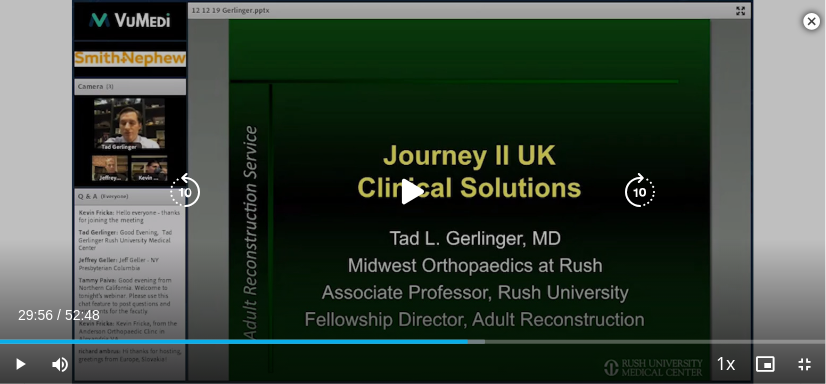 click at bounding box center (413, 192) 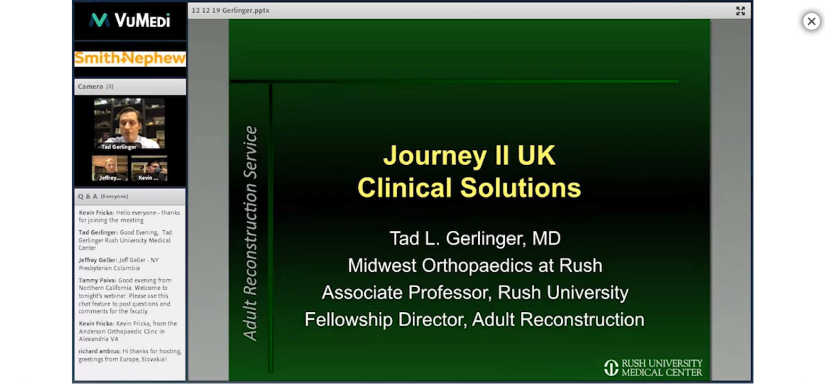 click at bounding box center (413, 192) 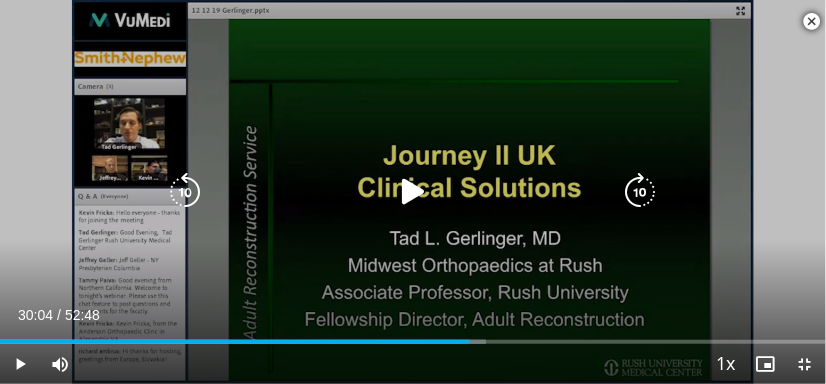 click at bounding box center (413, 192) 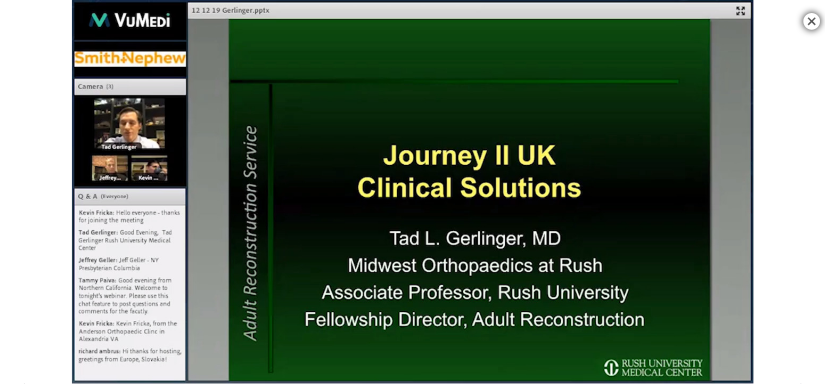click at bounding box center [413, 192] 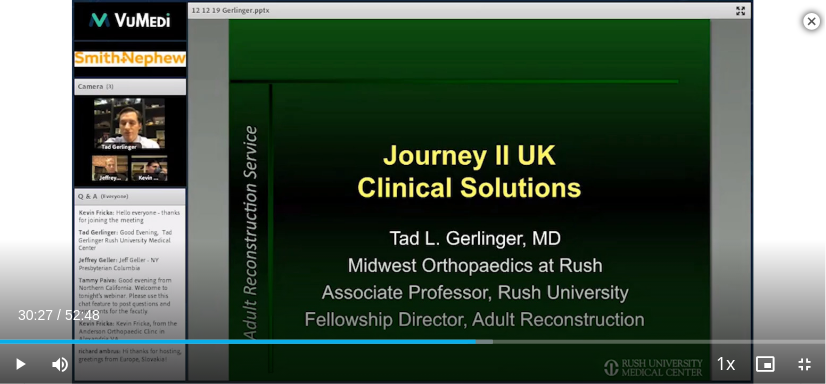 click at bounding box center [413, 192] 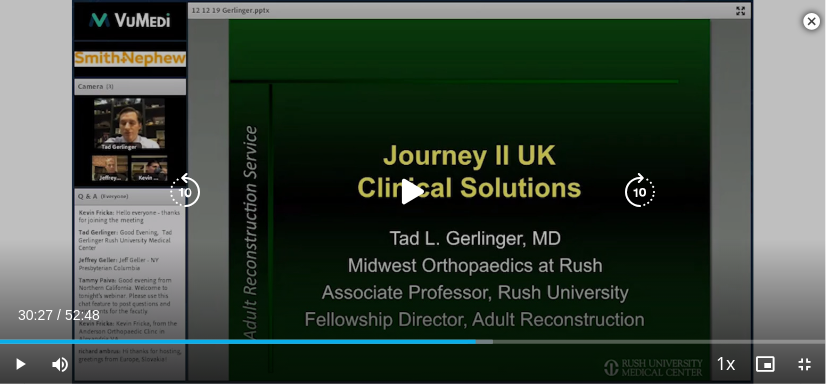 click at bounding box center (413, 192) 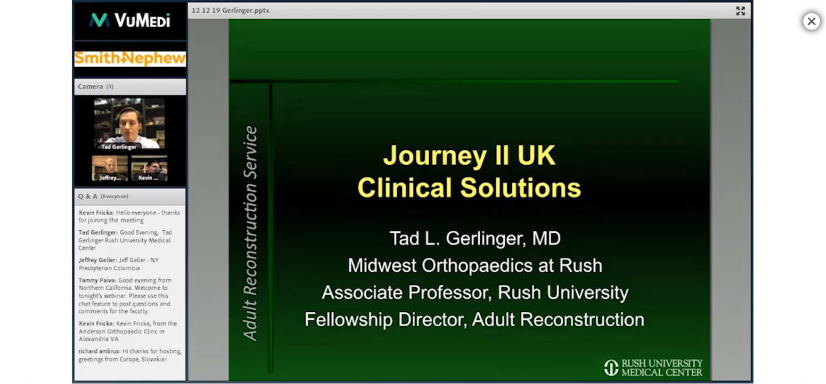 click at bounding box center [413, 192] 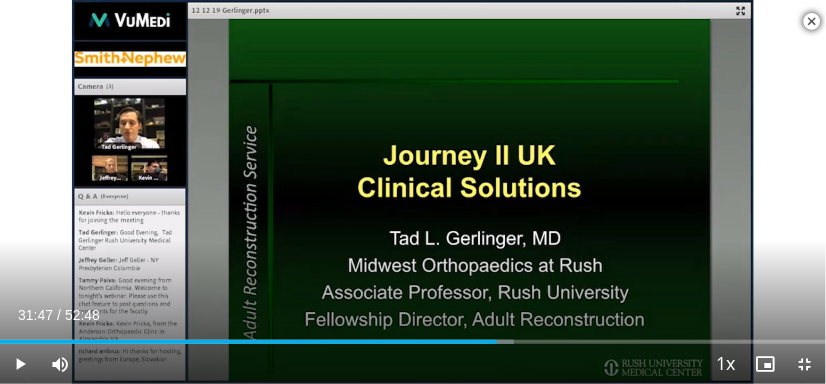 click at bounding box center (413, 192) 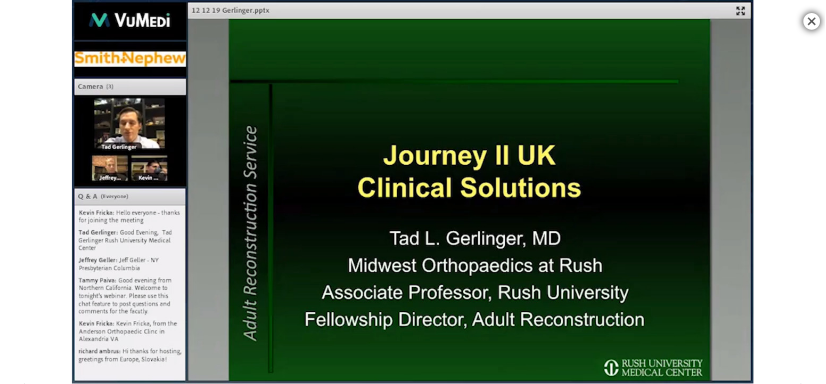 click at bounding box center (413, 192) 